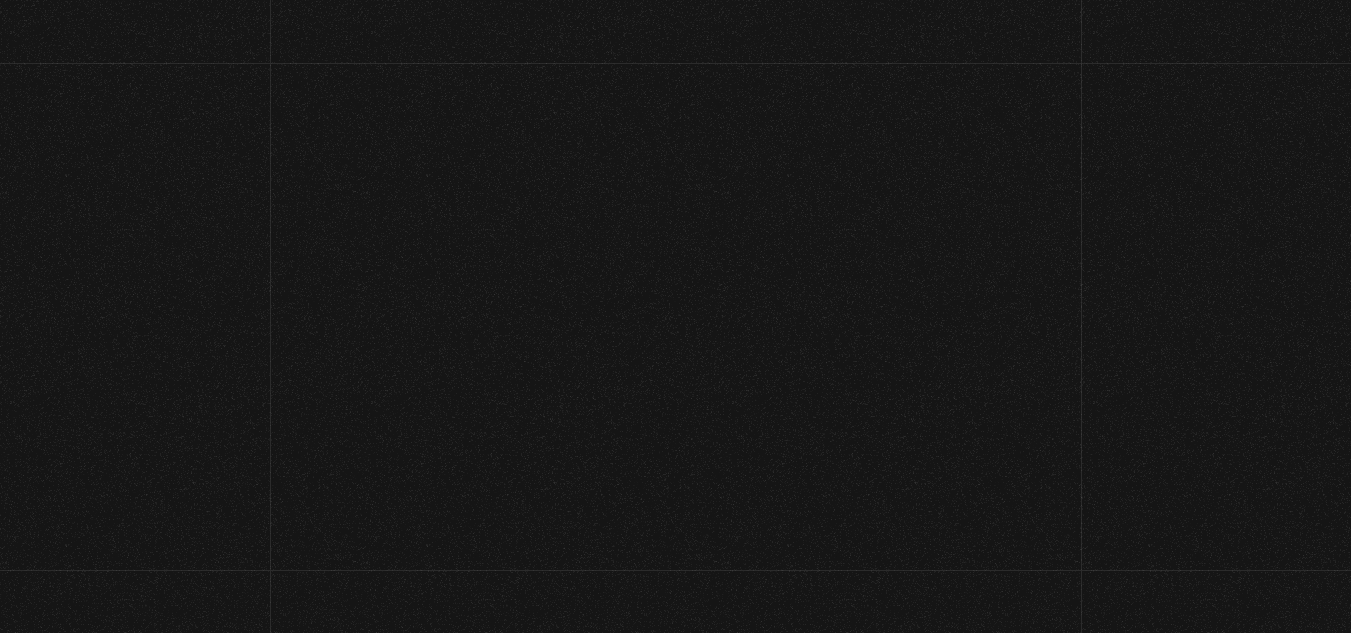 scroll, scrollTop: 0, scrollLeft: 0, axis: both 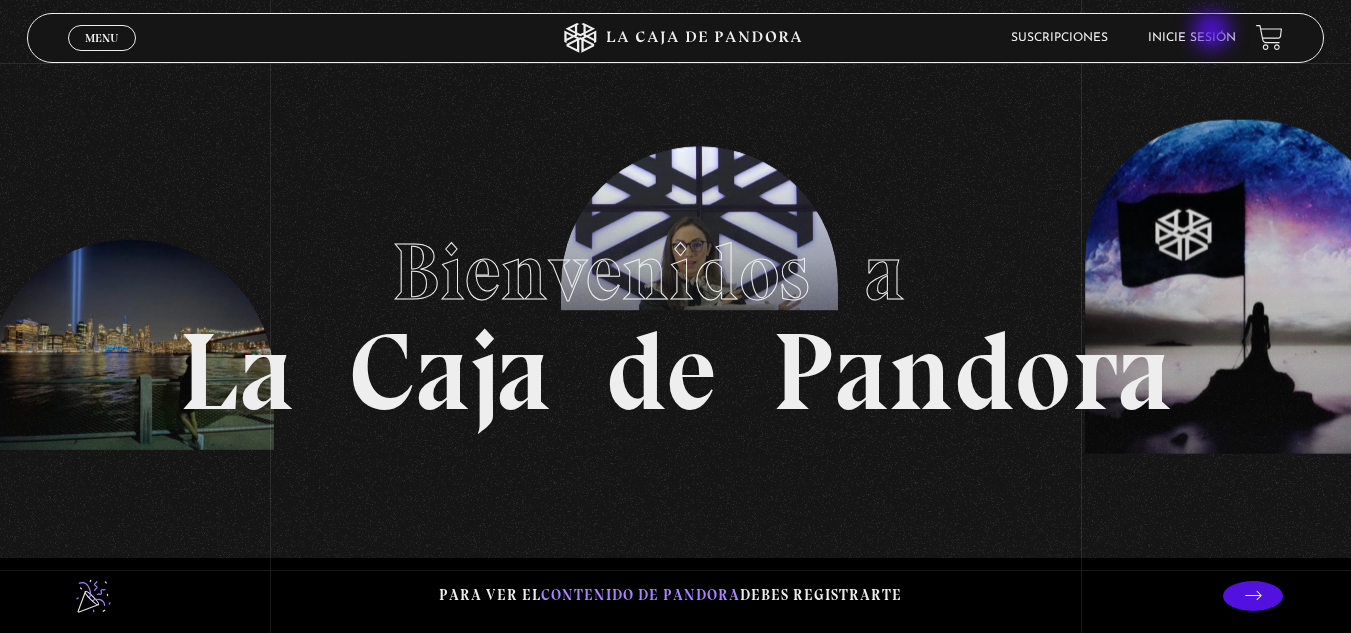 click on "Inicie sesión" at bounding box center [1192, 38] 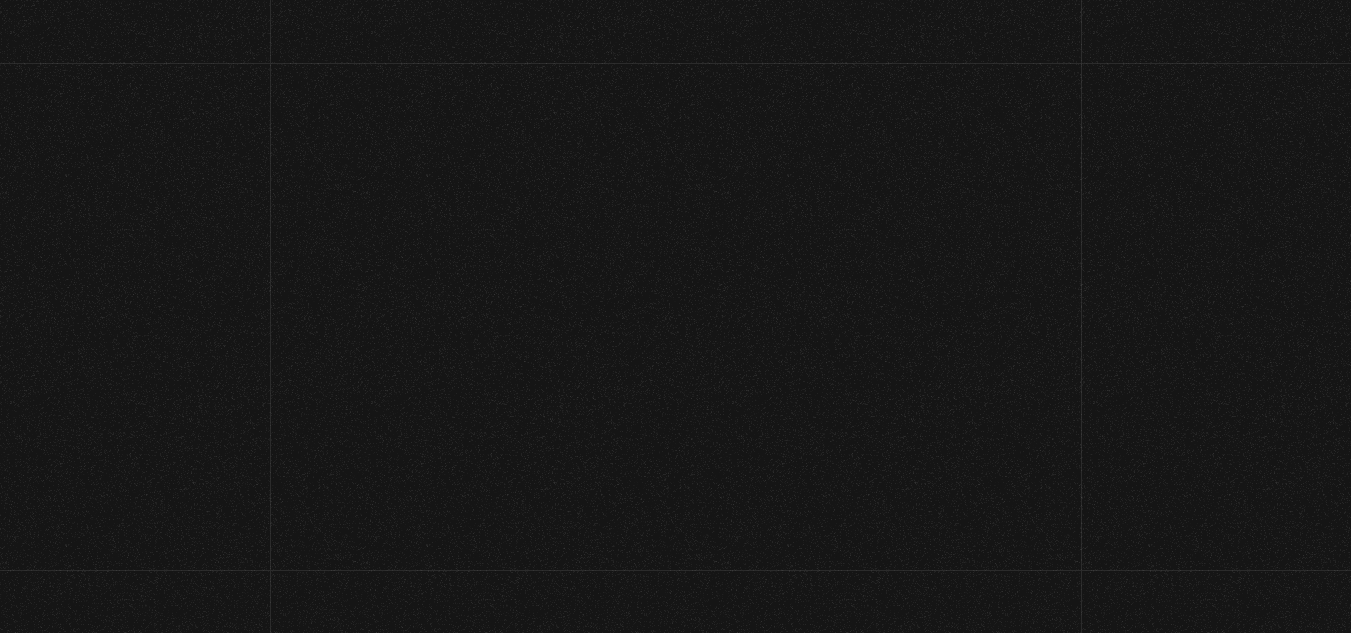 scroll, scrollTop: 0, scrollLeft: 0, axis: both 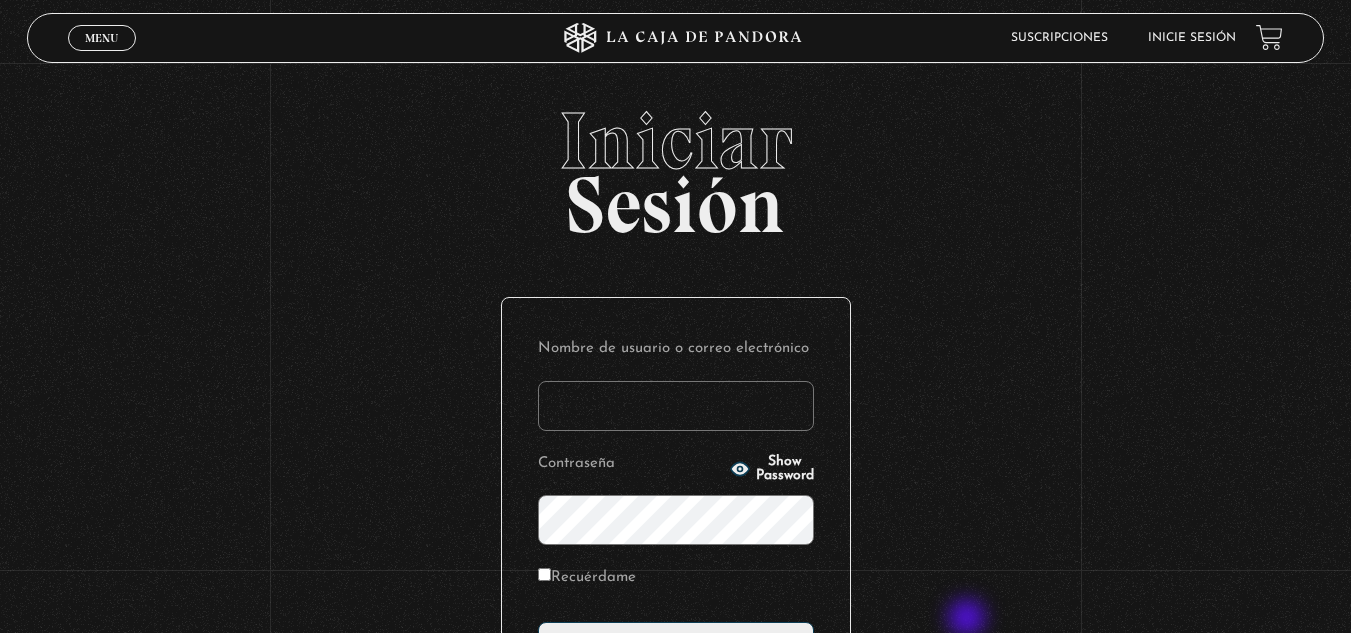 type on "montoyaulloarachel@gmail.com" 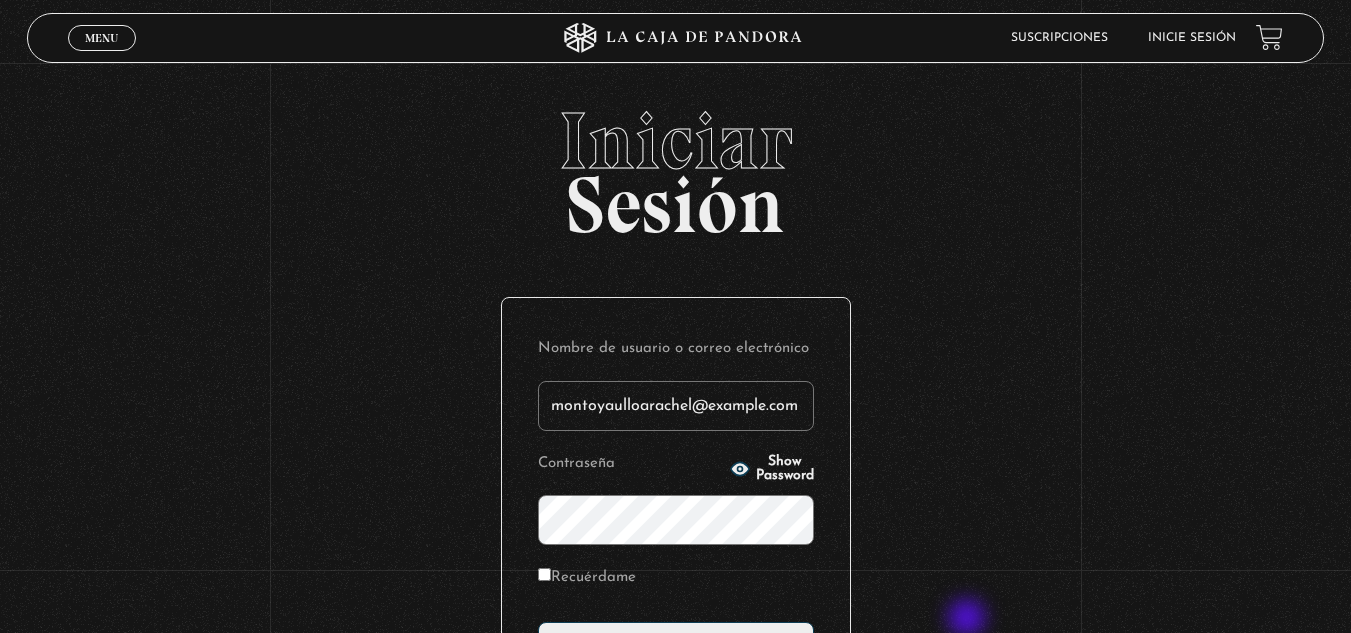 click on "Iniciar Sesión   Nombre de usuario o correo electrónico   montoyaulloarachel@gmail.com   Contraseña         Show Password    Recuérdame   Acceder         Lost Password?" at bounding box center (675, 484) 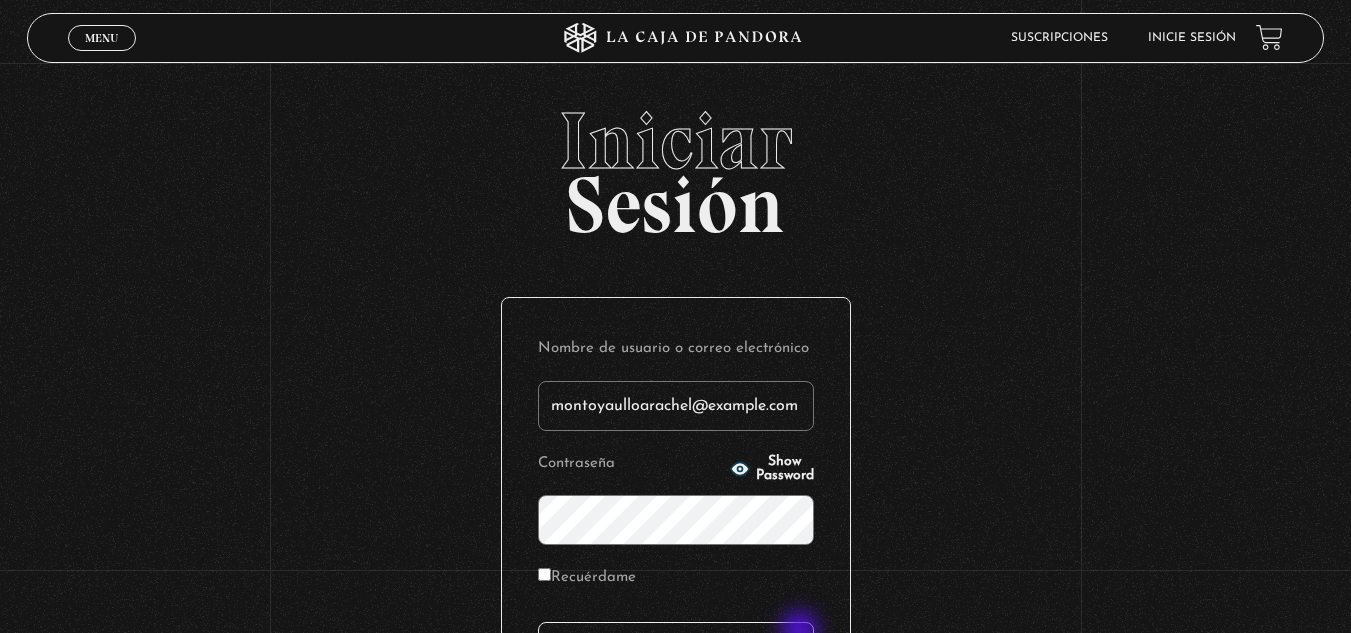 click on "Acceder" at bounding box center [676, 647] 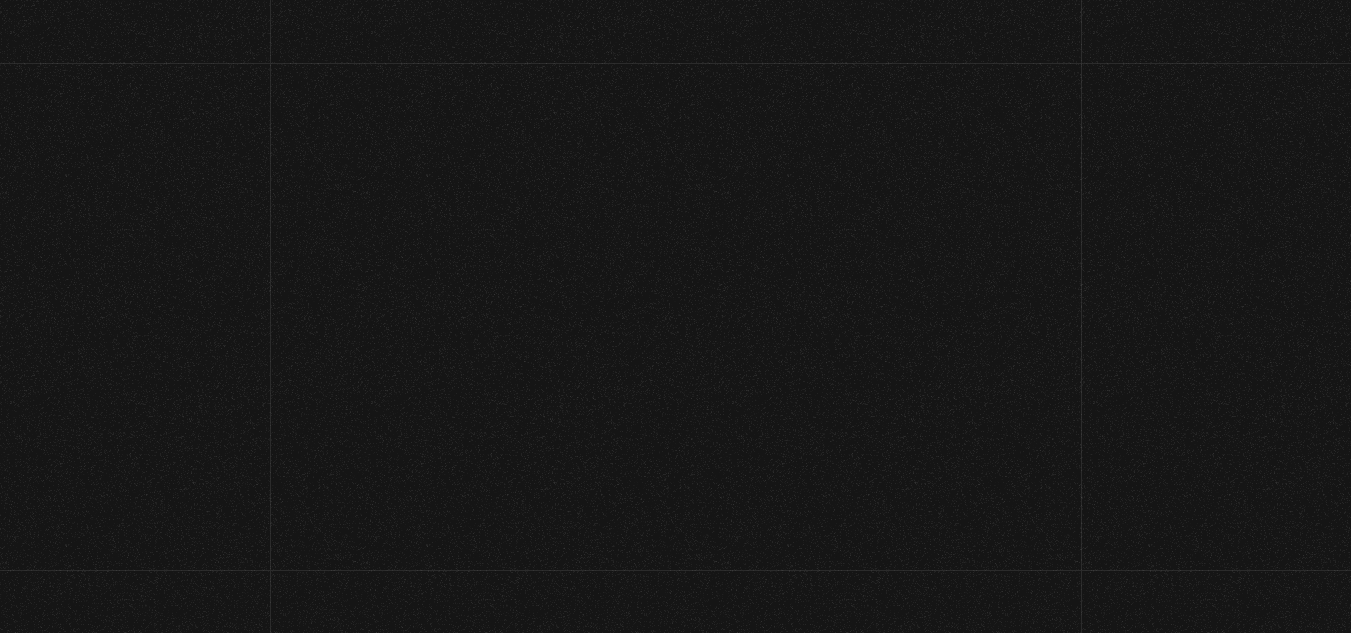 scroll, scrollTop: 0, scrollLeft: 0, axis: both 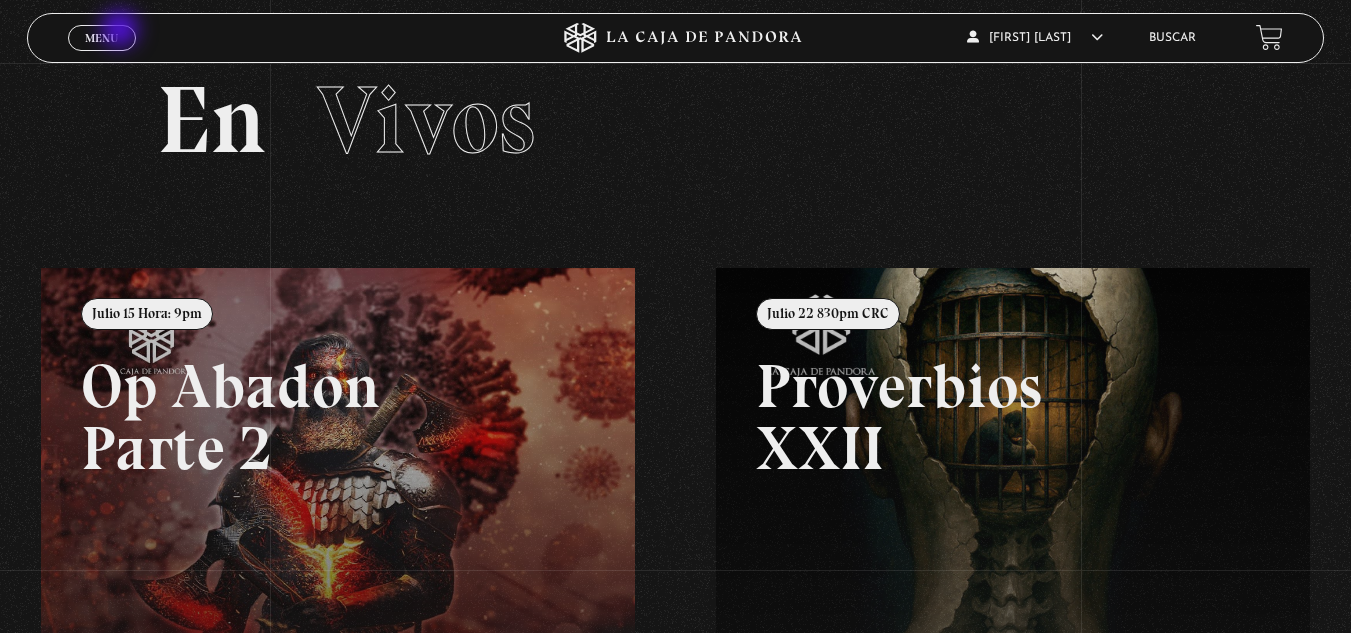 click on "Menu Cerrar" at bounding box center (102, 38) 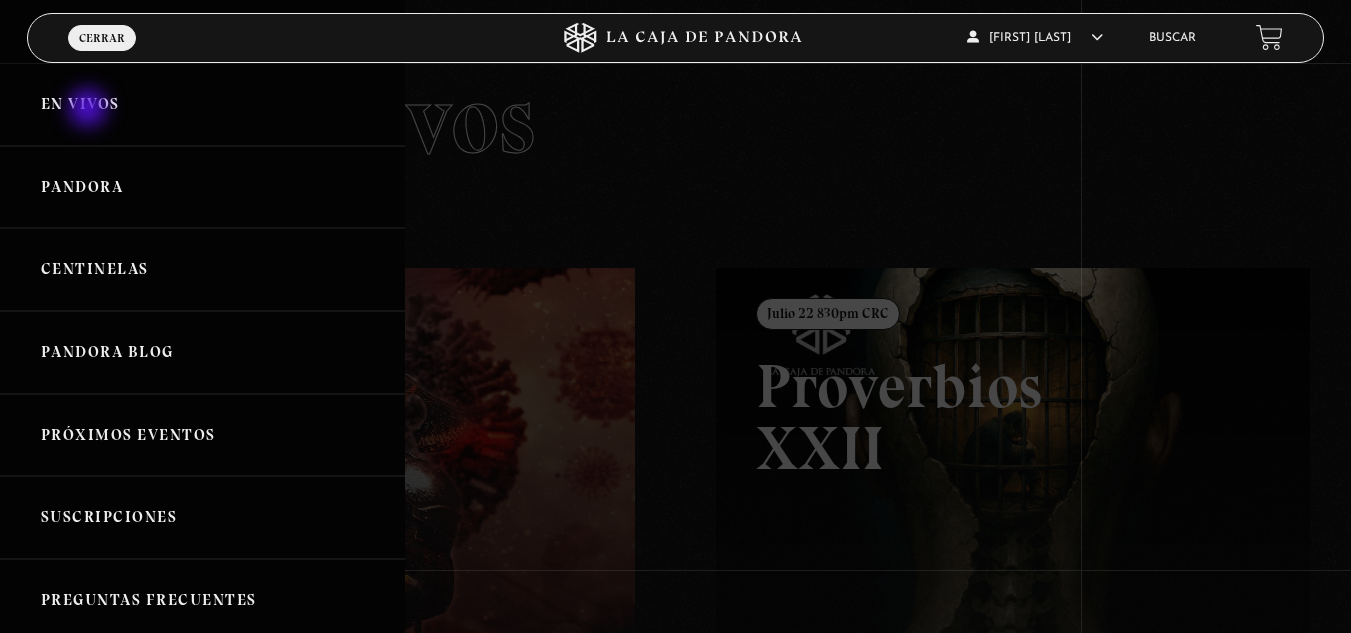 click on "En vivos" at bounding box center [202, 104] 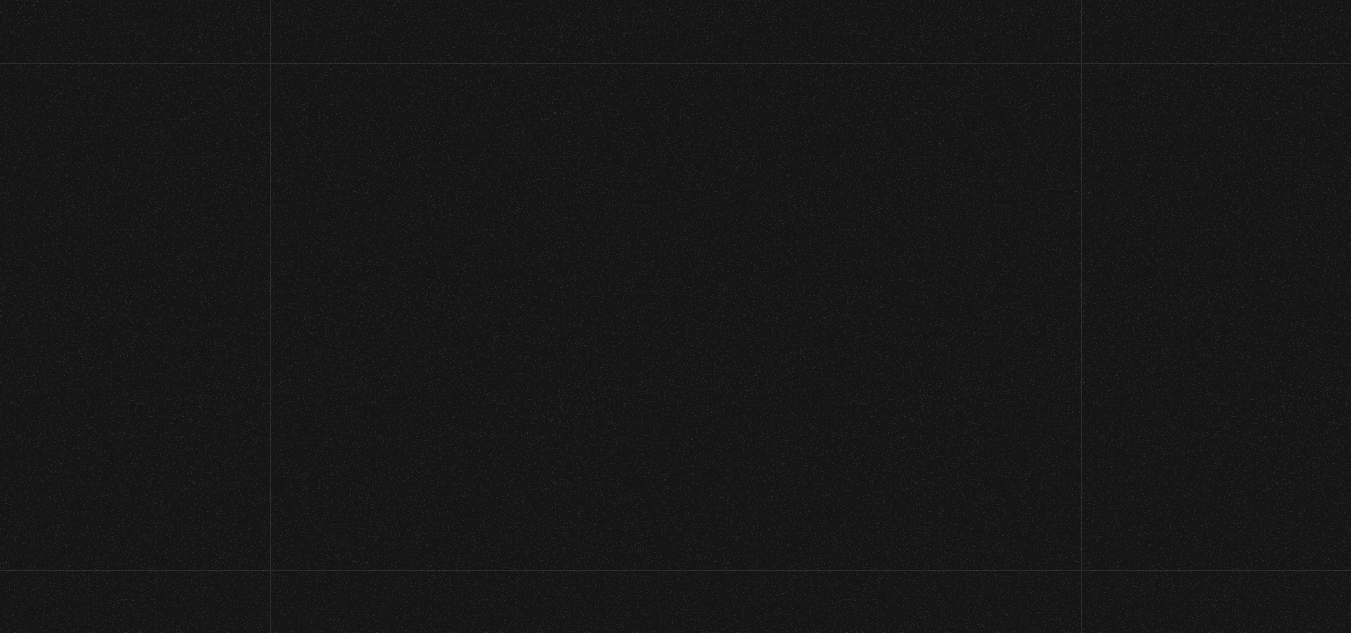 scroll, scrollTop: 0, scrollLeft: 0, axis: both 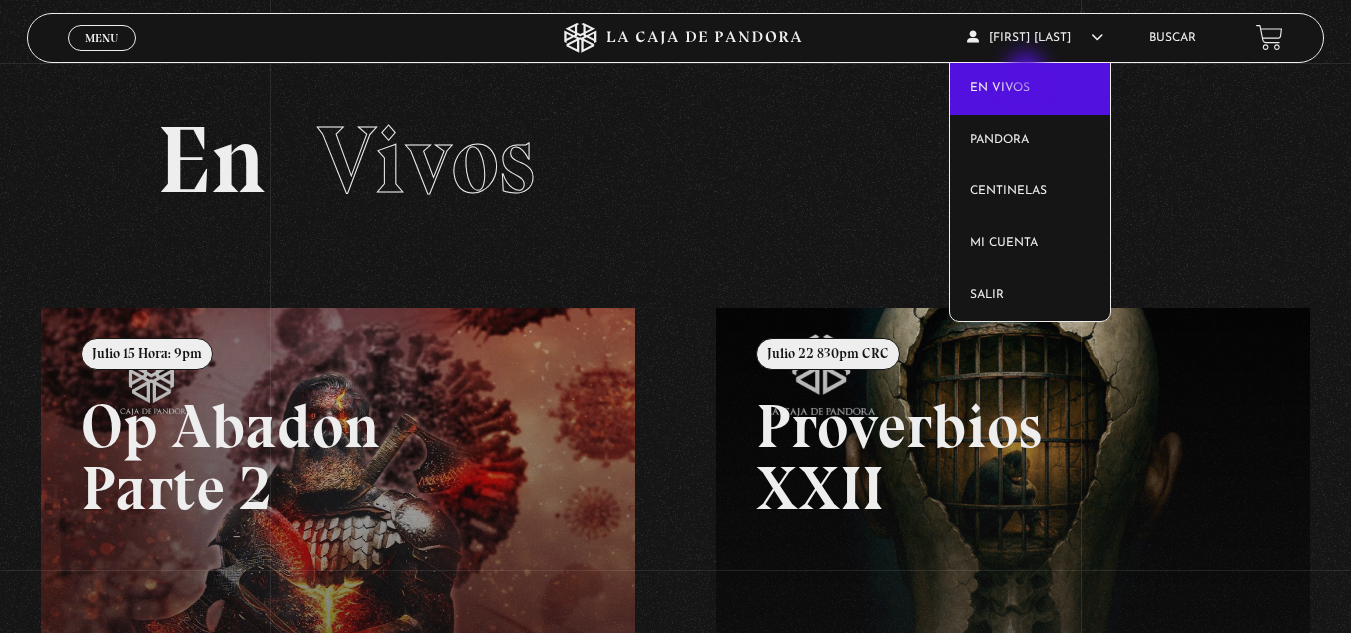 click on "En vivos" at bounding box center (1030, 89) 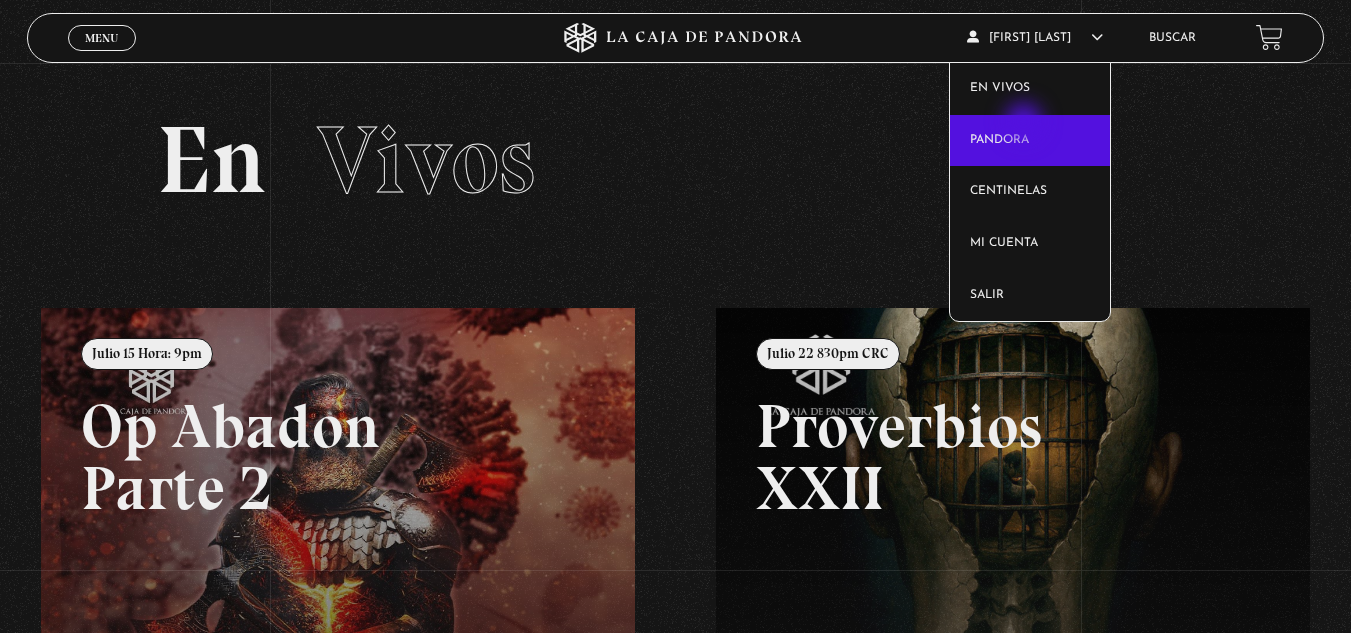 click on "Pandora" at bounding box center (1030, 141) 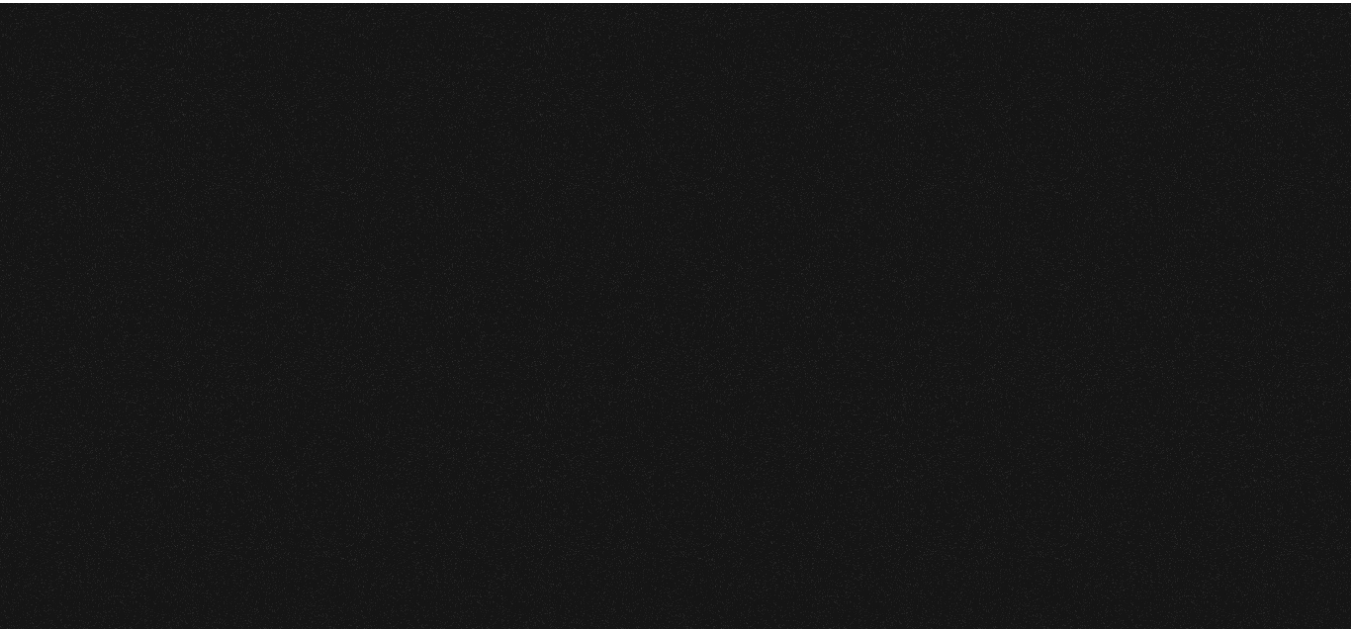 scroll, scrollTop: 0, scrollLeft: 0, axis: both 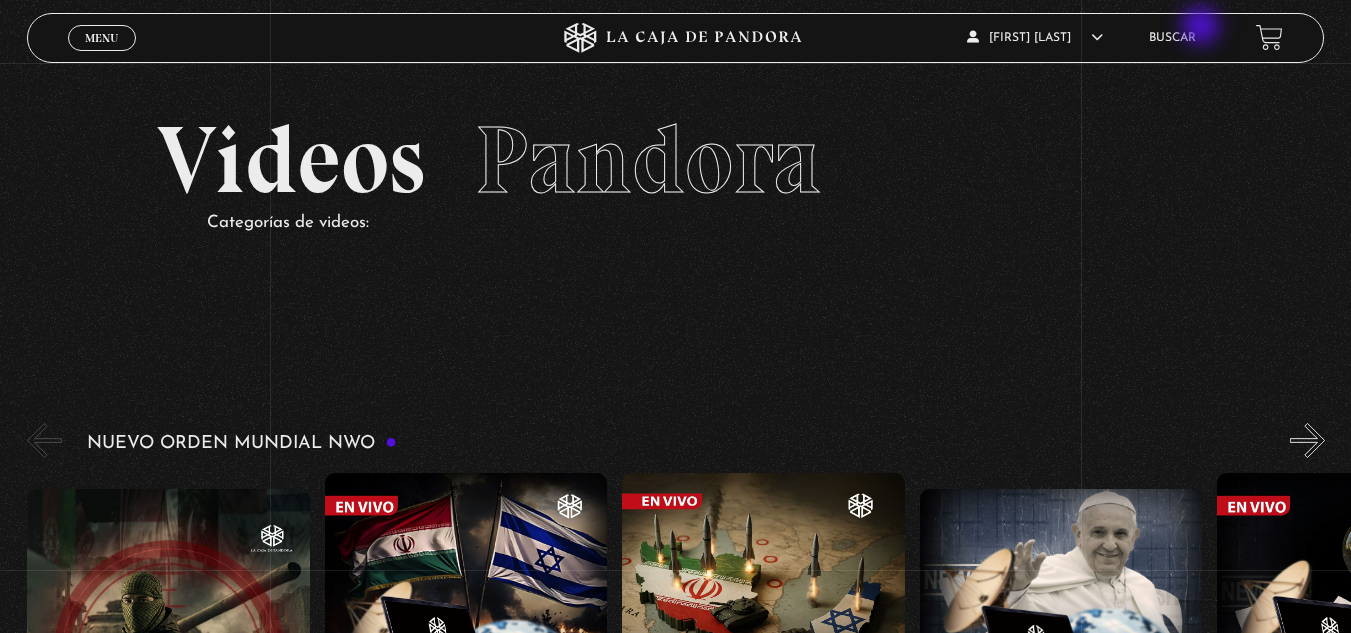 click on "Buscar" at bounding box center (1172, 37) 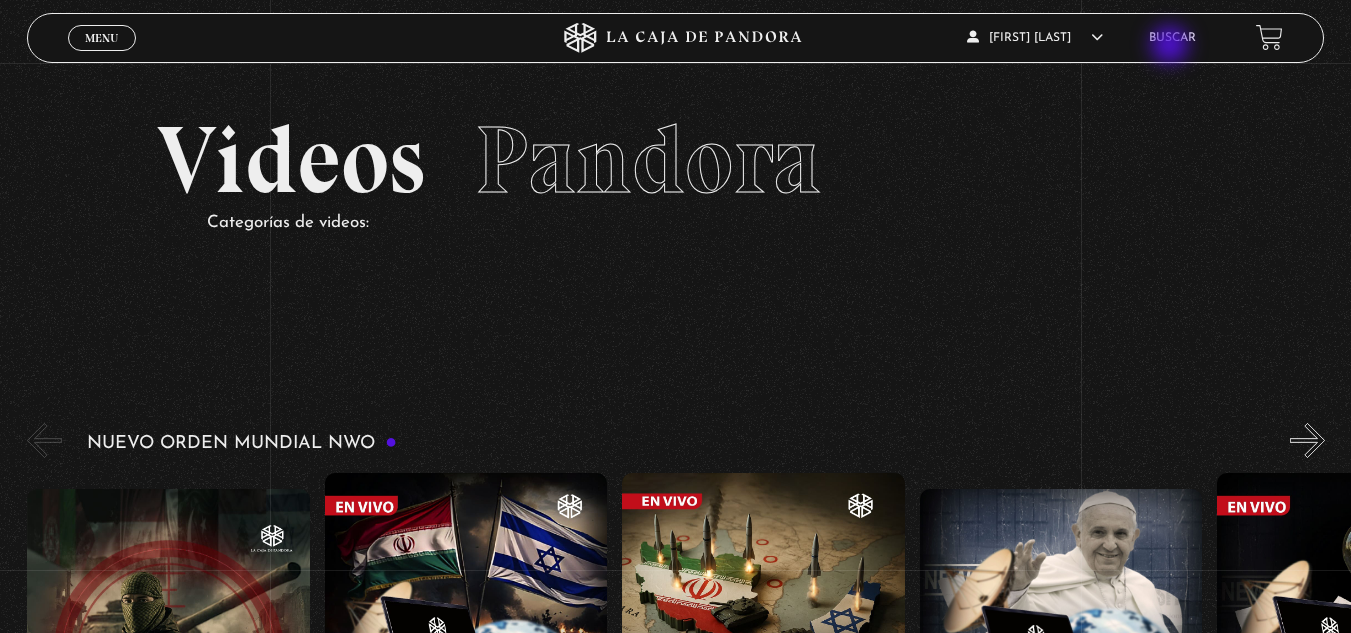 click on "Buscar" at bounding box center (1172, 37) 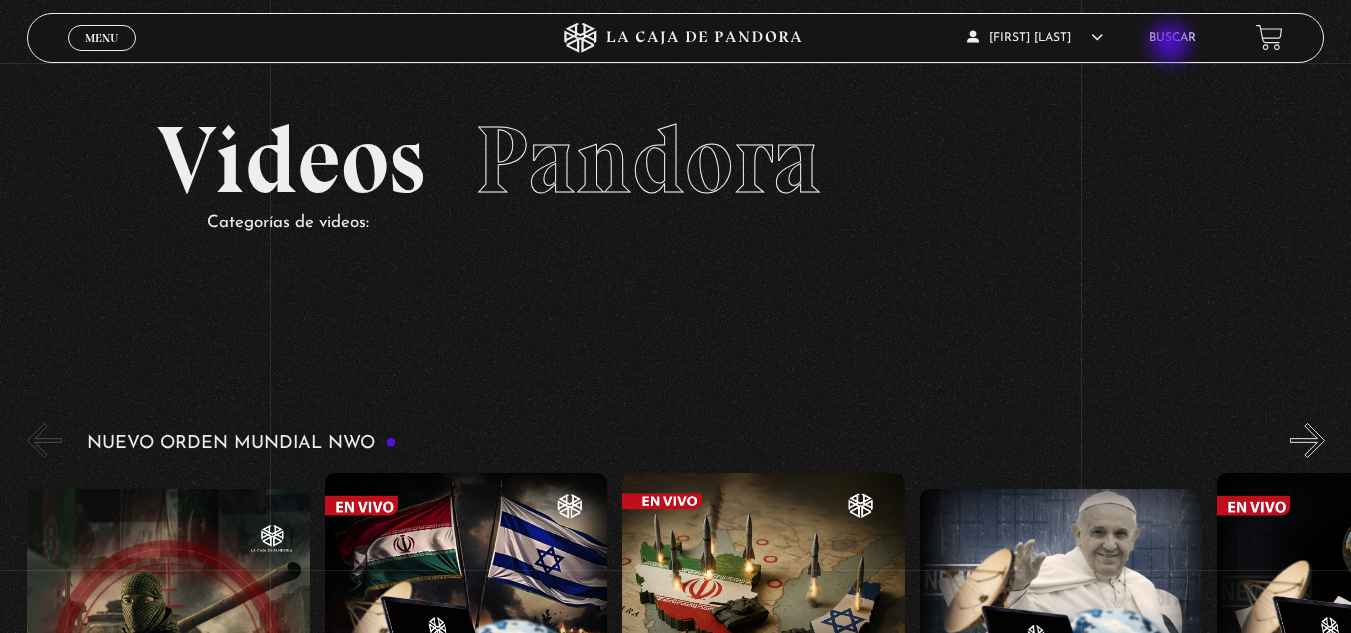click on "Buscar" at bounding box center (1172, 37) 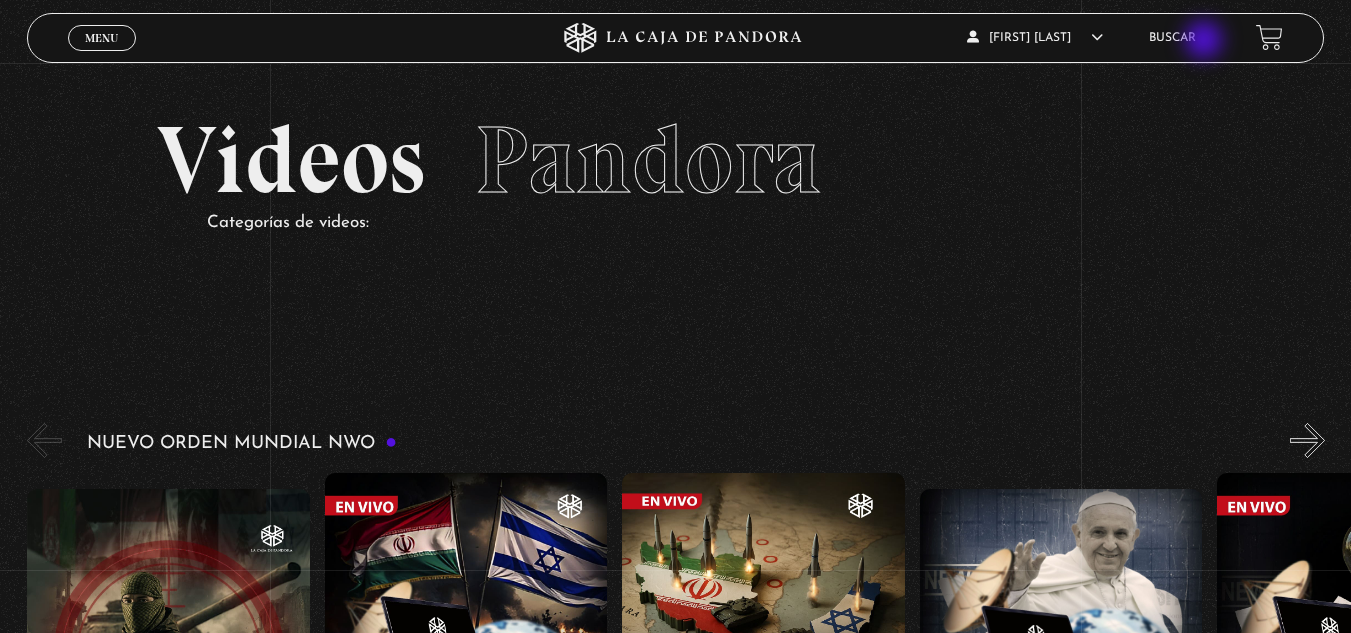 click on "Buscar" at bounding box center [1172, 38] 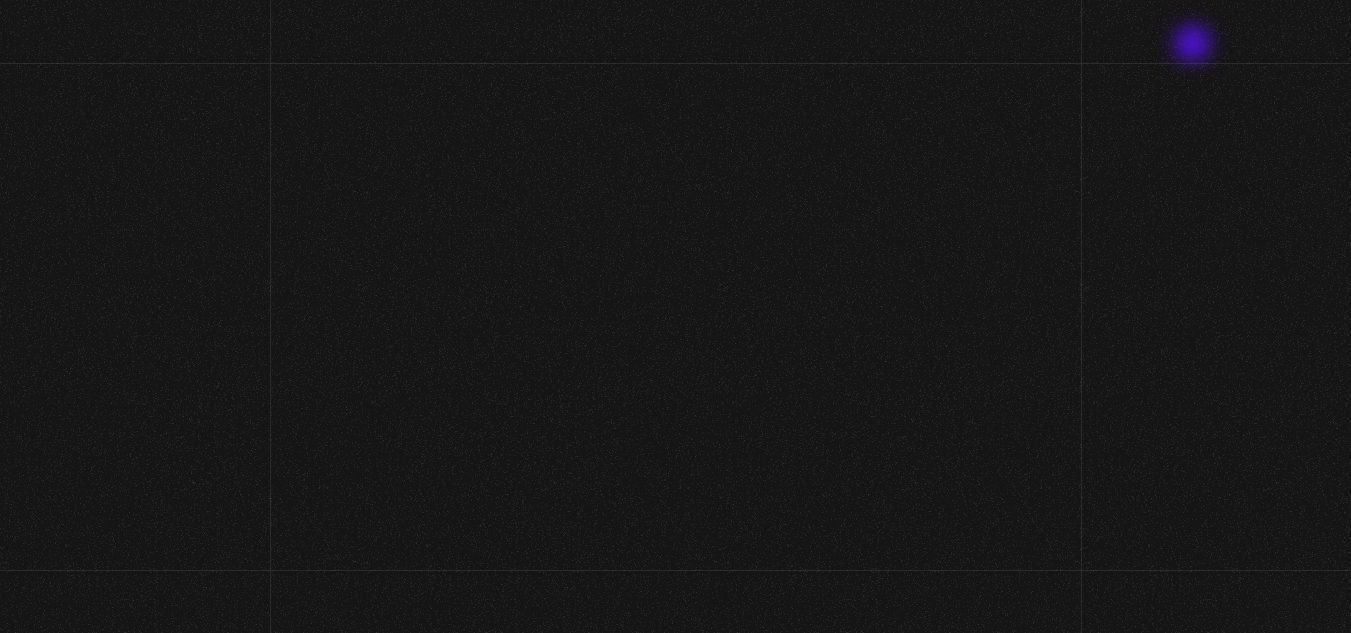 scroll, scrollTop: 0, scrollLeft: 0, axis: both 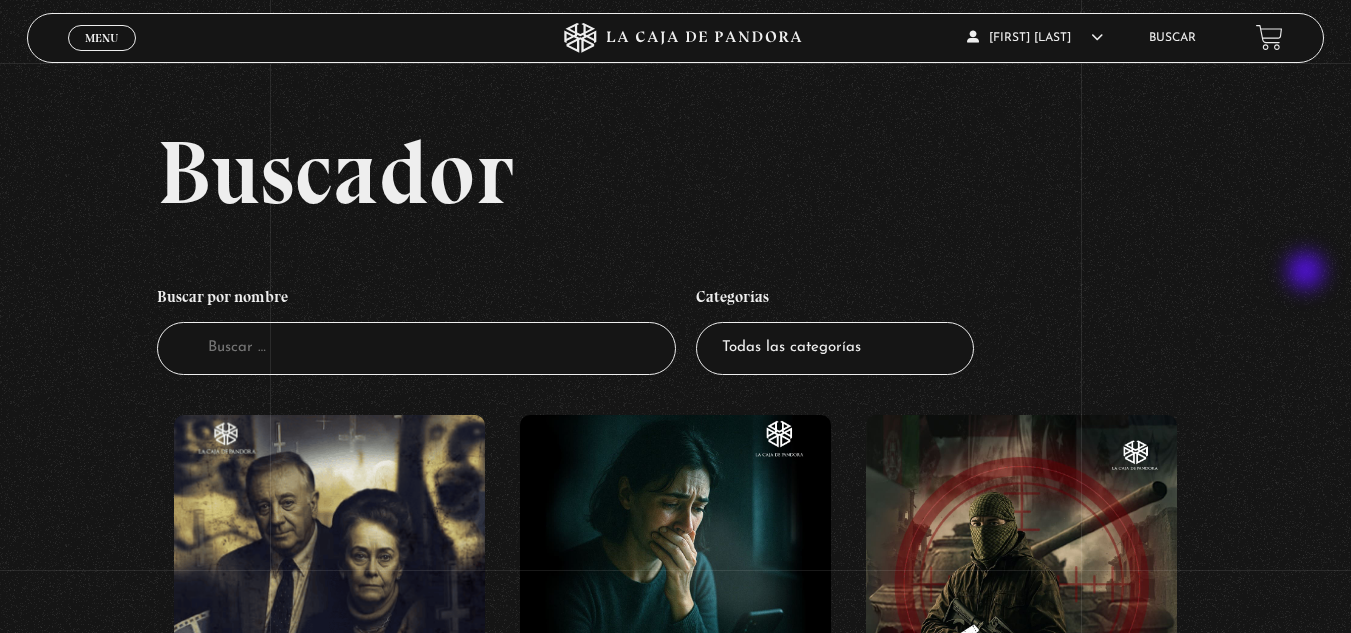 click on "Buscador
Buscar por nombre
Buscador 		 Categorías
Todas las categorías
11:11 Humanitario  (1)
Amo los Lunes  (2)
Análisis de series y películas  (23)
Asesinos Seriales  (2)
Centinelas  (113)
Charlas  (8)
Entrevistas  (7)
Hacktivismo  (5)
Mercado  (1)
Mundo Espiritual  (20)
Nuevo Orden Mundial NWO  (79)
Pandora Bio  (24)
Pandora Prepper  (23)
Pandora Tour  (3)
Paranormal  (11)
Pastelería  (1)
Peligros en la web  (4)
Regulares  (1)
Teorías de Conspiración  (7)" at bounding box center (675, 25168) 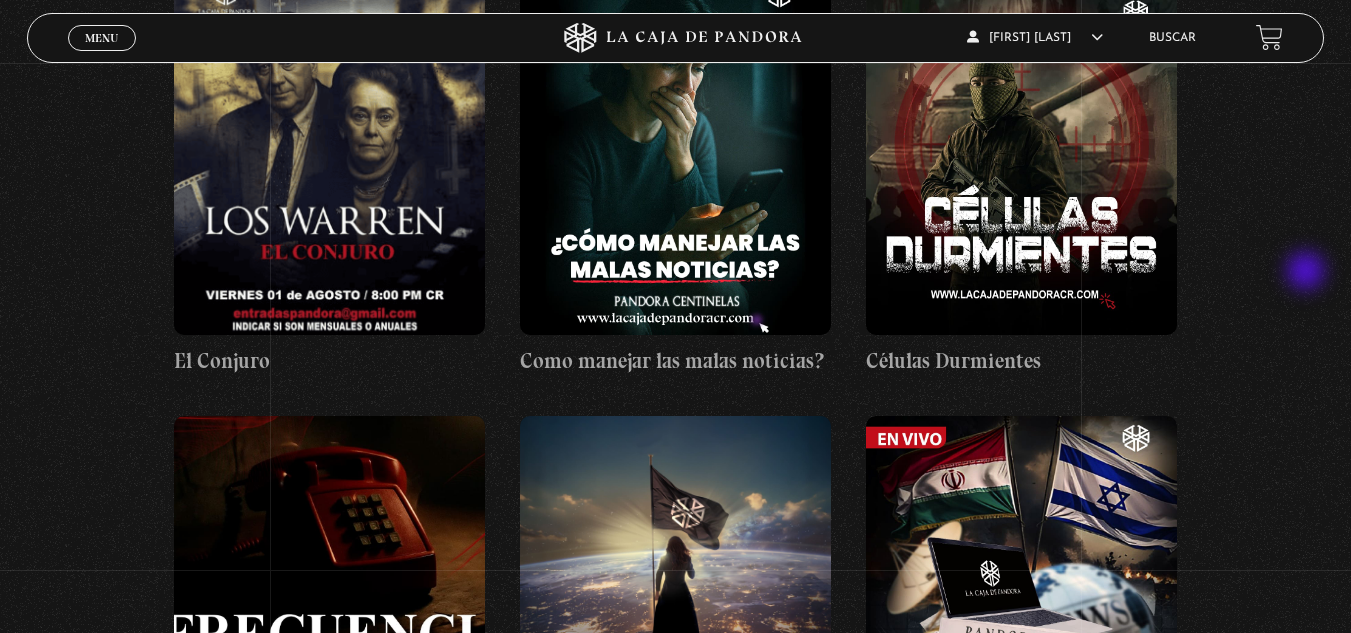 scroll, scrollTop: 400, scrollLeft: 0, axis: vertical 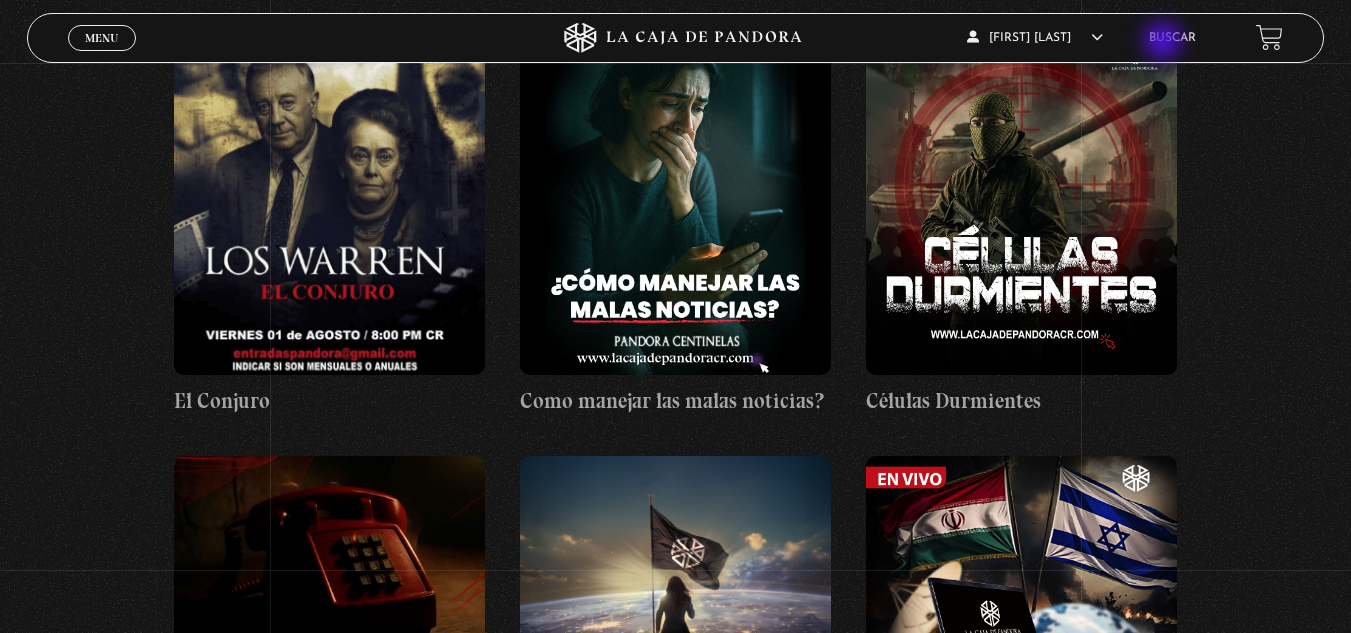 click on "Buscar" at bounding box center (1172, 38) 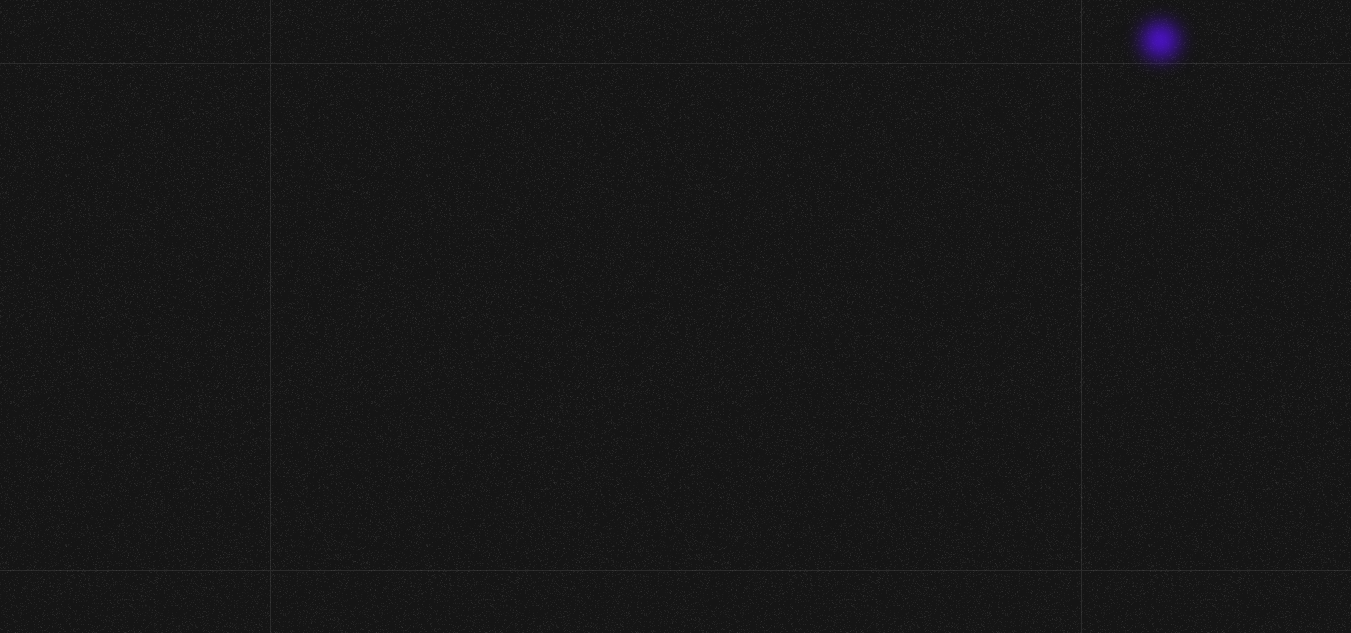 scroll, scrollTop: 0, scrollLeft: 0, axis: both 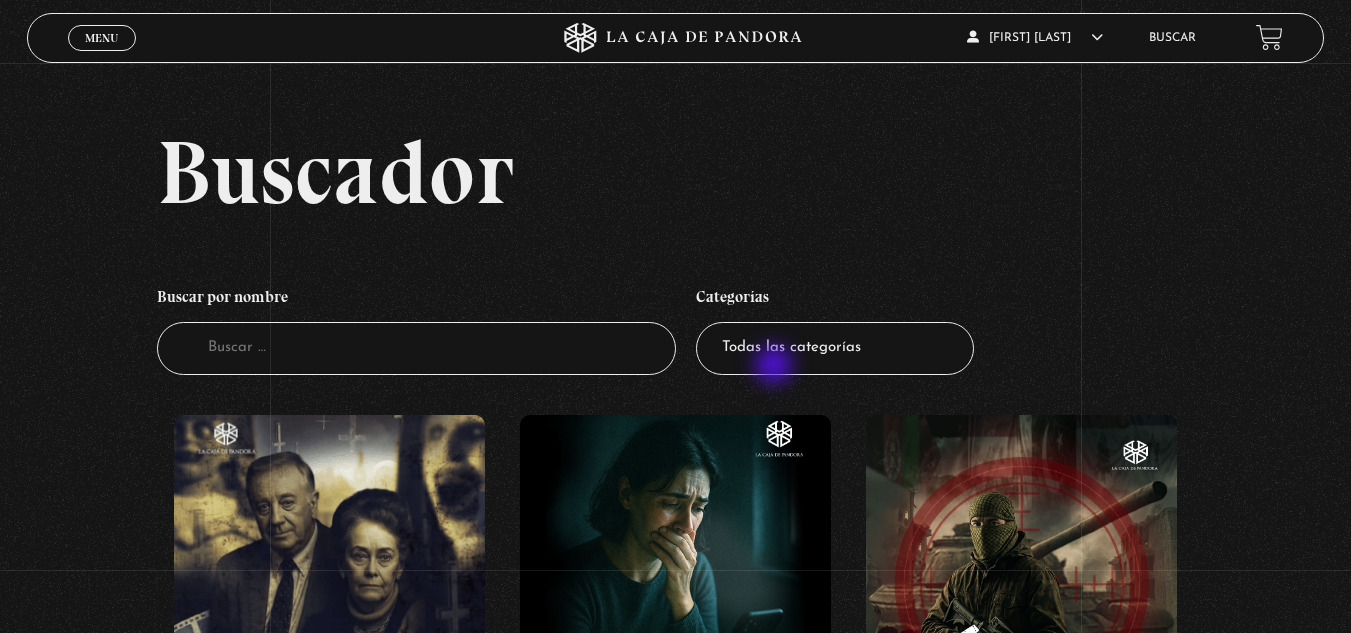 click on "Todas las categorías
11:11 Humanitario  (1)
Amo los Lunes  (2)
Análisis de series y películas  (23)
Asesinos Seriales  (2)
Centinelas  (113)
Charlas  (8)
Entrevistas  (7)
Hacktivismo  (5)
Mercado  (1)
Mundo Espiritual  (20)
Nuevo Orden Mundial NWO  (79)
Pandora Bio  (24)
Pandora Prepper  (23)
Pandora Tour  (3)
Paranormal  (11)
Pastelería  (1)
Peligros en la web  (4)
Regulares  (1)
Teorías de Conspiración  (7)" at bounding box center (835, 348) 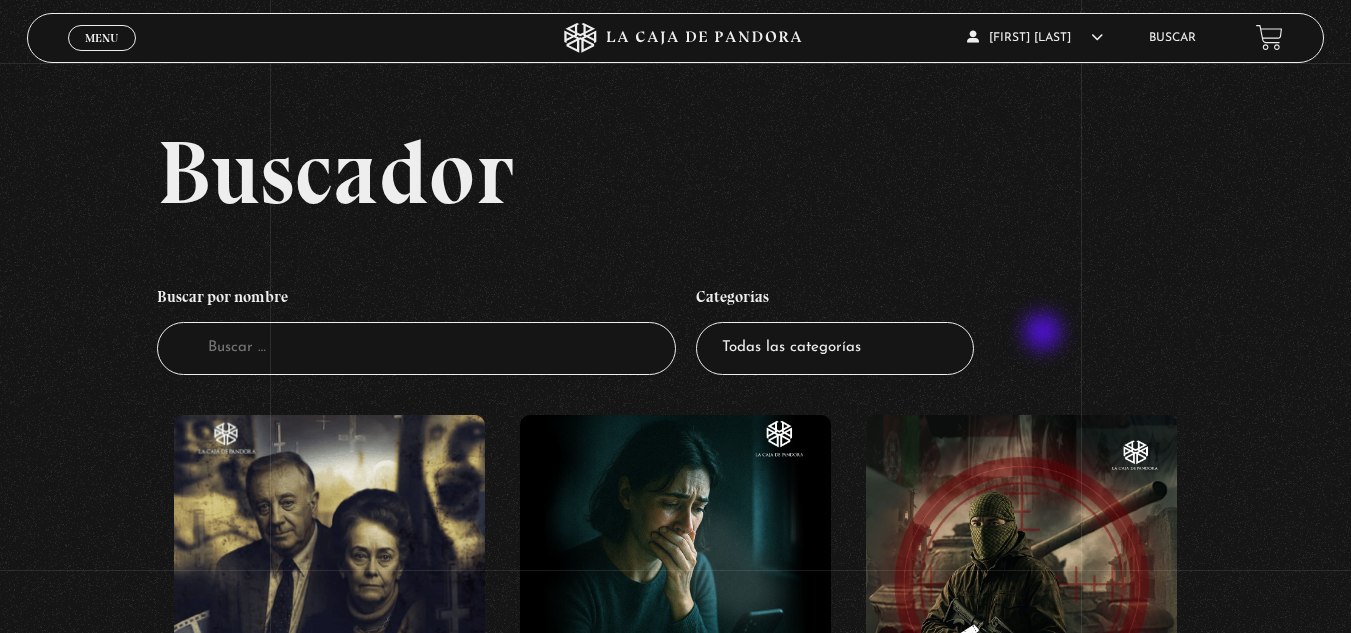 click on "Buscar por nombre
Buscador 		 Categorías
Todas las categorías
11:11 Humanitario  (1)
Amo los Lunes  (2)
Análisis de series y películas  (23)
Asesinos Seriales  (2)
Centinelas  (113)
Charlas  (8)
Entrevistas  (7)
Hacktivismo  (5)
Mercado  (1)
Mundo Espiritual  (20)
Nuevo Orden Mundial NWO  (79)
Pandora Bio  (24)
Pandora Prepper  (23)
Pandora Tour  (3)
Paranormal  (11)
Pastelería  (1)
Peligros en la web  (4)
Regulares  (1)
Teorías de Conspiración  (7)" at bounding box center (676, 326) 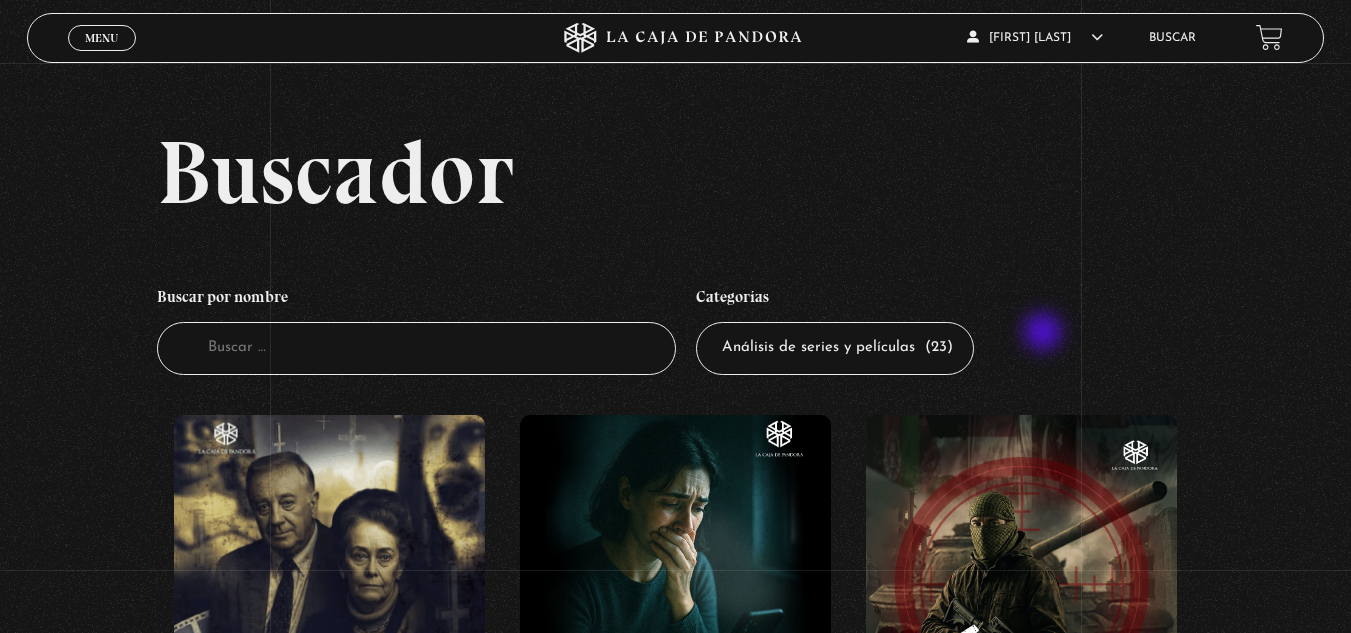 select on "asesinos-seriales" 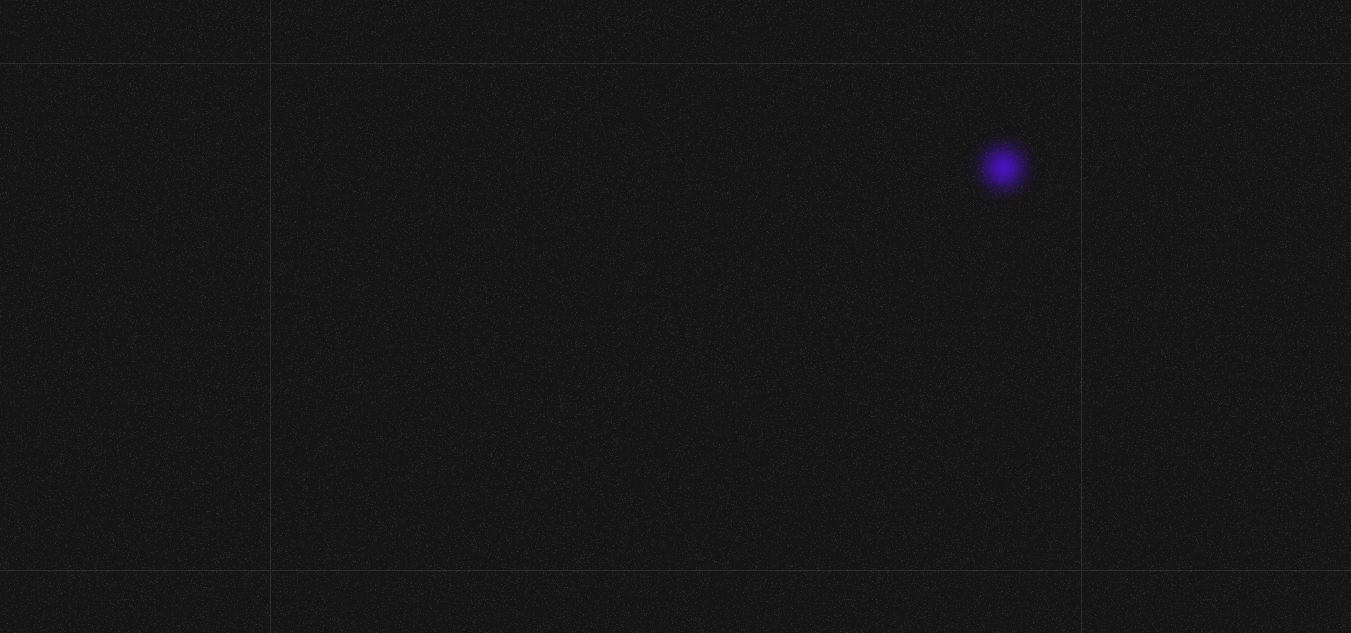 scroll, scrollTop: 0, scrollLeft: 0, axis: both 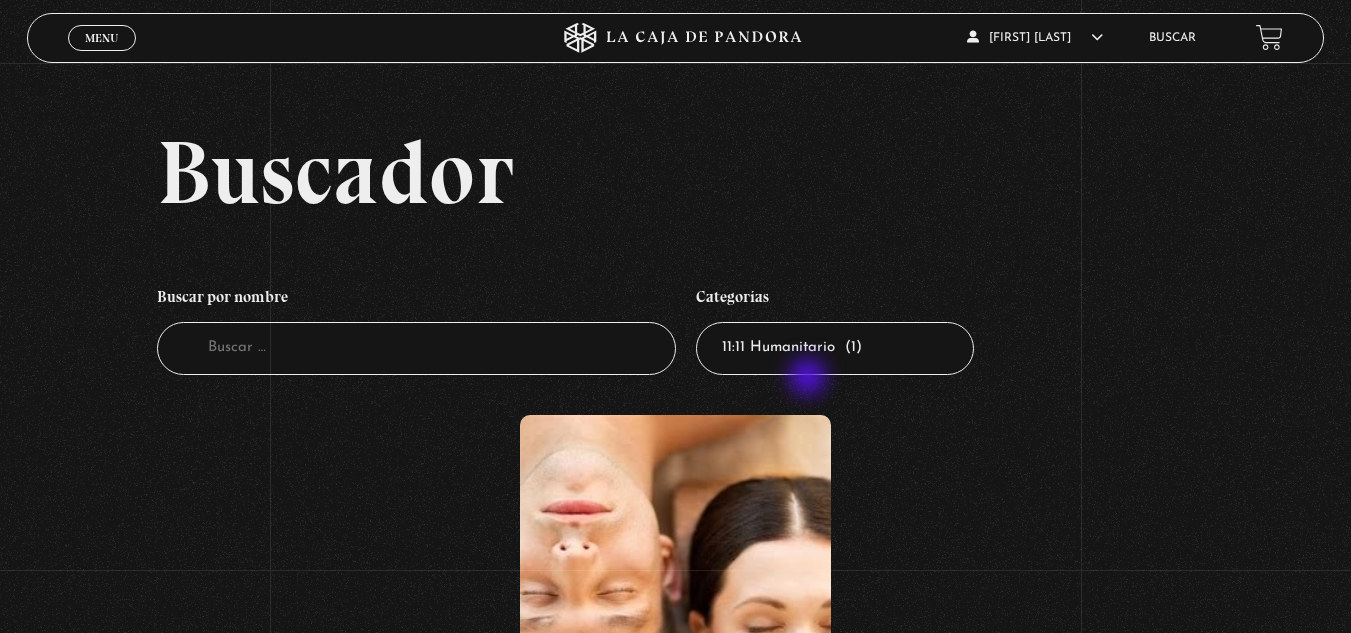 click on "Categorías
Todas las categorías
11:11 Humanitario  (1)
Amo los Lunes  (2)
Análisis de series y películas  (23)
Asesinos Seriales  (2)
Centinelas  (113)
Charlas  (8)
Entrevistas  (7)
Hacktivismo  (5)
Mercado  (1)
Mundo Espiritual  (20)
Nuevo Orden Mundial NWO  (79)
Pandora Bio  (24)
Pandora Prepper  (23)
Pandora Tour  (3)
Paranormal  (11)
Pastelería  (1)
Peligros en la web  (4)
Regulares  (1)
Teorías de Conspiración  (7)" at bounding box center (835, 326) 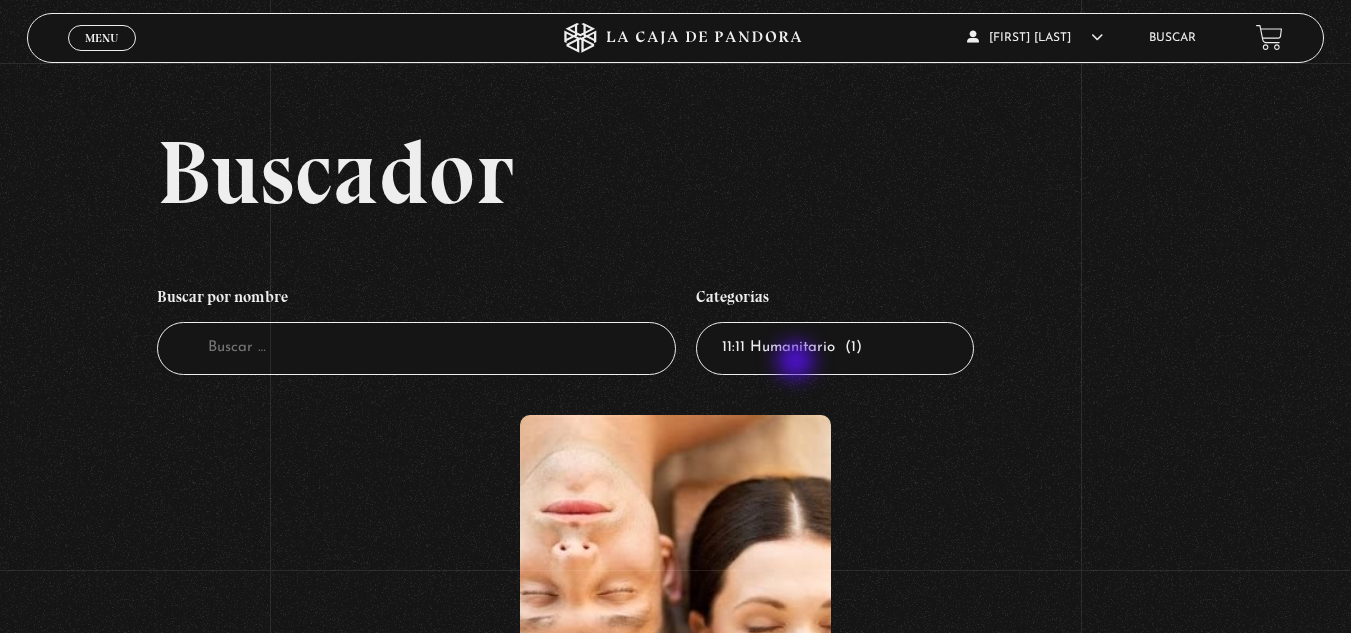 click on "Todas las categorías
11:11 Humanitario  (1)
Amo los Lunes  (2)
Análisis de series y películas  (23)
Asesinos Seriales  (2)
Centinelas  (113)
Charlas  (8)
Entrevistas  (7)
Hacktivismo  (5)
Mercado  (1)
Mundo Espiritual  (20)
Nuevo Orden Mundial NWO  (79)
Pandora Bio  (24)
Pandora Prepper  (23)
Pandora Tour  (3)
Paranormal  (11)
Pastelería  (1)
Peligros en la web  (4)
Regulares  (1)
Teorías de Conspiración  (7)" at bounding box center (835, 348) 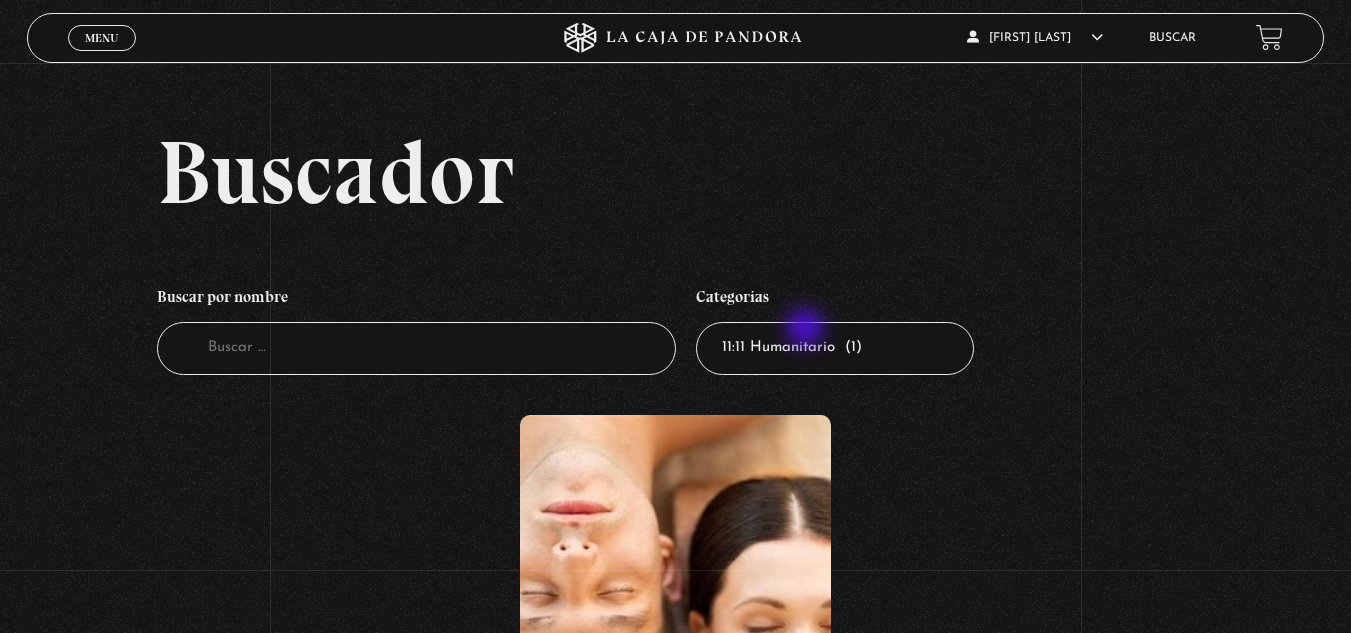 select 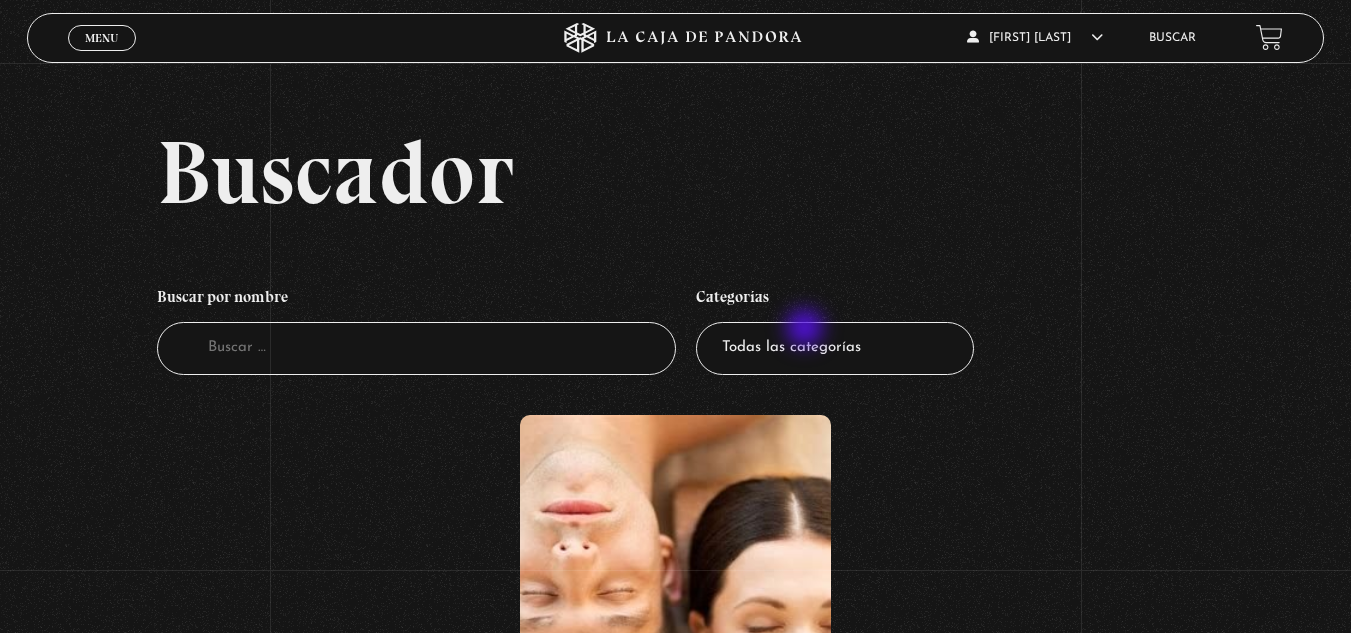 click on "Todas las categorías
11:11 Humanitario  (1)
Amo los Lunes  (2)
Análisis de series y películas  (23)
Asesinos Seriales  (2)
Centinelas  (113)
Charlas  (8)
Entrevistas  (7)
Hacktivismo  (5)
Mercado  (1)
Mundo Espiritual  (20)
Nuevo Orden Mundial NWO  (79)
Pandora Bio  (24)
Pandora Prepper  (23)
Pandora Tour  (3)
Paranormal  (11)
Pastelería  (1)
Peligros en la web  (4)
Regulares  (1)
Teorías de Conspiración  (7)" at bounding box center [835, 348] 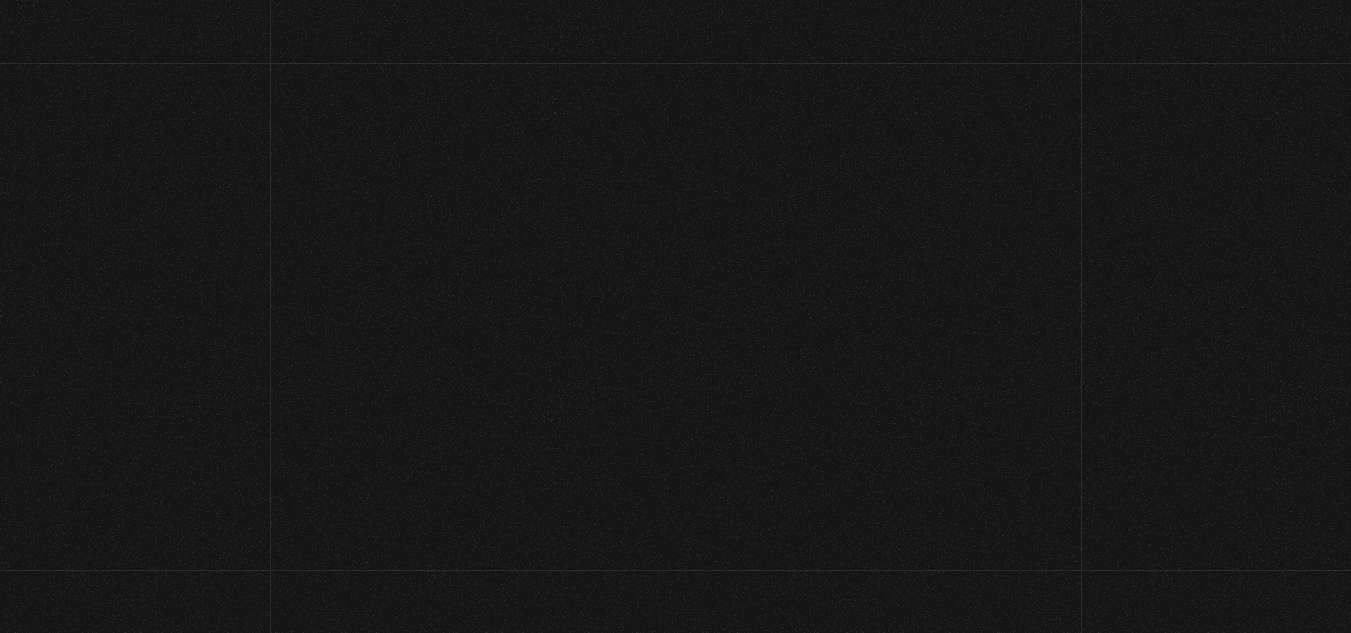 scroll, scrollTop: 0, scrollLeft: 0, axis: both 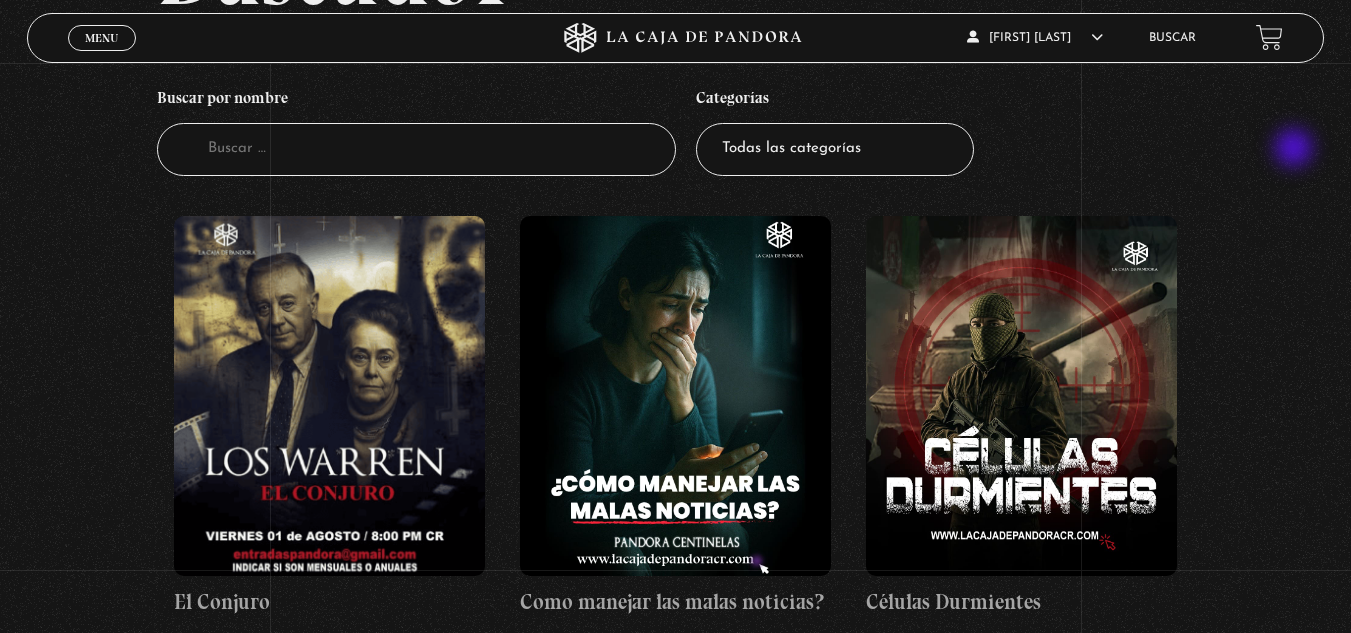 click on "Buscador
Buscar por nombre
Buscador 		 Categorías
Todas las categorías
11:11 Humanitario  (1)
Amo los Lunes  (2)
Análisis de series y películas  (23)
Asesinos Seriales  (2)
Centinelas  (113)
Charlas  (8)
Entrevistas  (7)
Hacktivismo  (5)
Mercado  (1)
Mundo Espiritual  (20)
Nuevo Orden Mundial NWO  (79)
Pandora Bio  (24)
Pandora Prepper  (23)
Pandora Tour  (3)
Paranormal  (11)
Pastelería  (1)
Peligros en la web  (4)
Regulares  (1)
Teorías de Conspiración  (7)" at bounding box center (675, 24969) 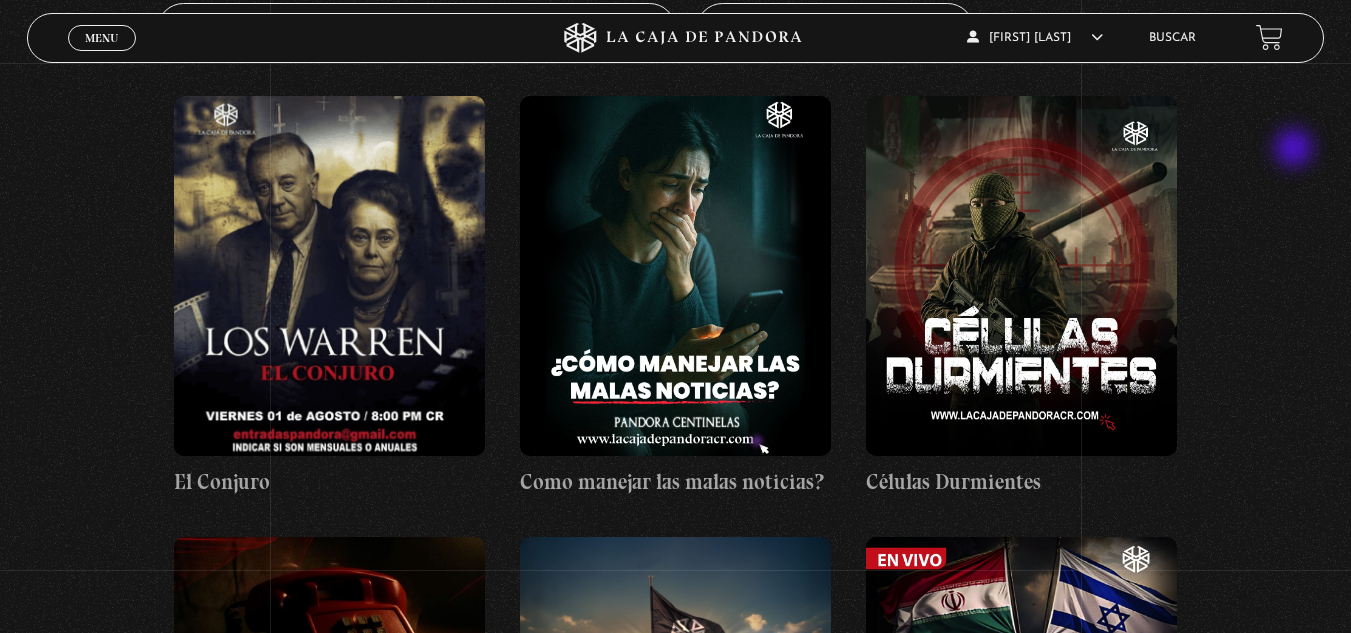 scroll, scrollTop: 359, scrollLeft: 0, axis: vertical 